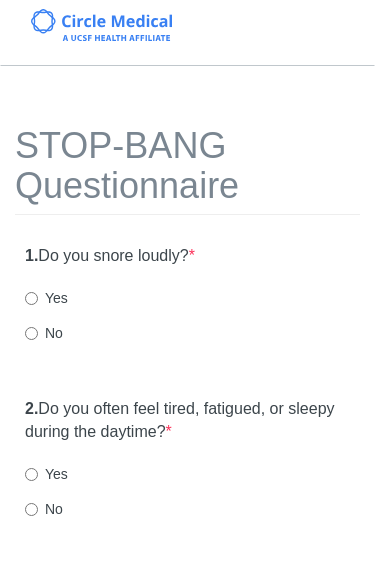 scroll, scrollTop: 0, scrollLeft: 0, axis: both 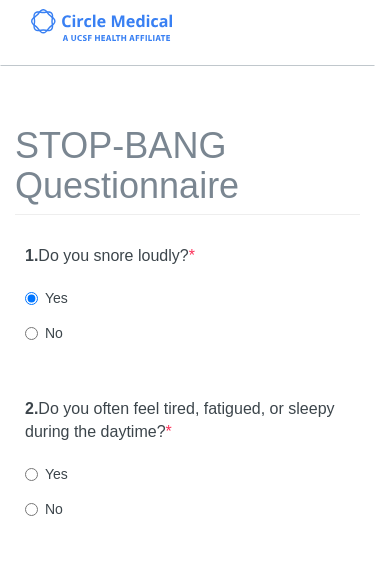 click on "Yes" at bounding box center (31, 474) 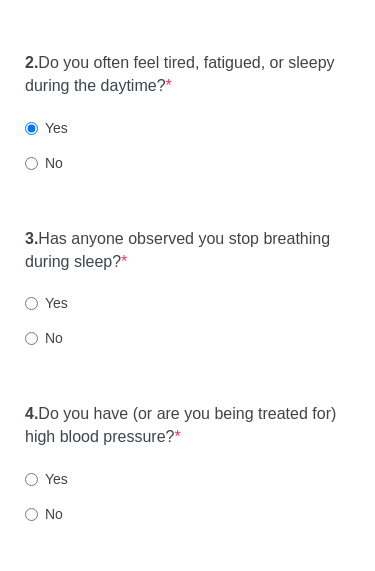 scroll, scrollTop: 347, scrollLeft: 0, axis: vertical 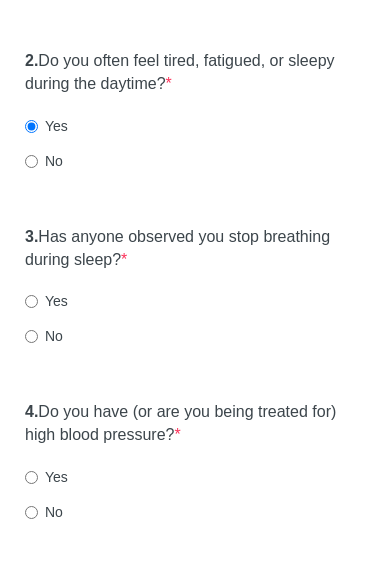 click on "No" at bounding box center (31, 337) 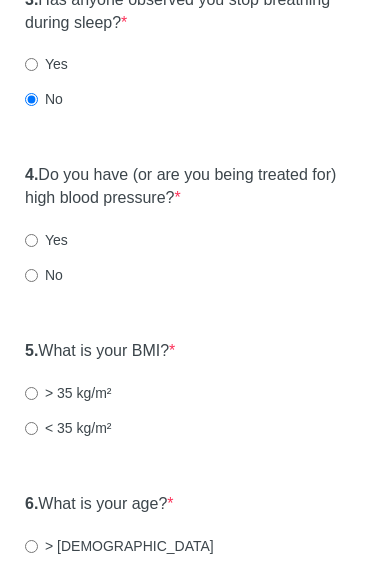 scroll, scrollTop: 605, scrollLeft: 0, axis: vertical 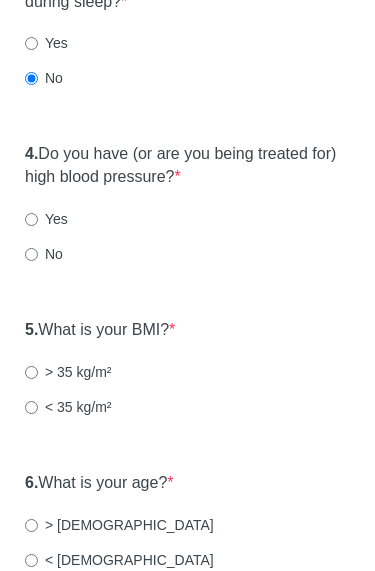 click on "Yes" at bounding box center (31, 220) 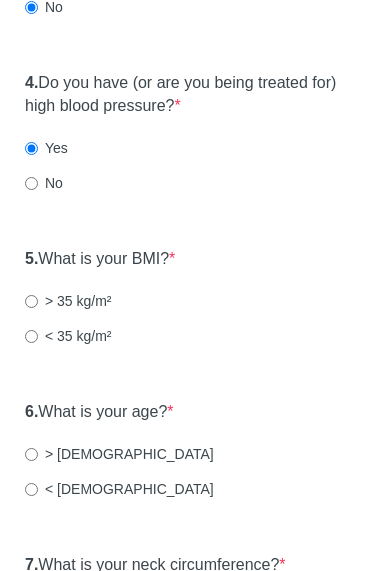 scroll, scrollTop: 686, scrollLeft: 0, axis: vertical 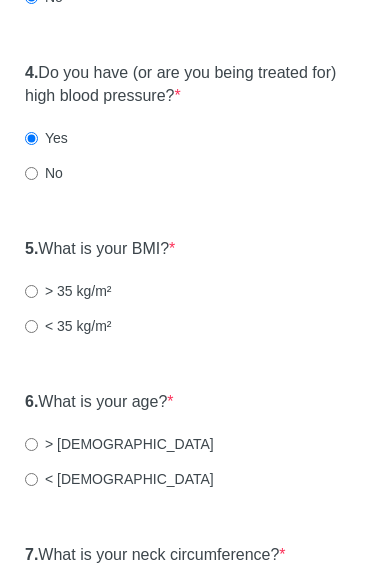 click on "< 35 kg/m²" at bounding box center [31, 327] 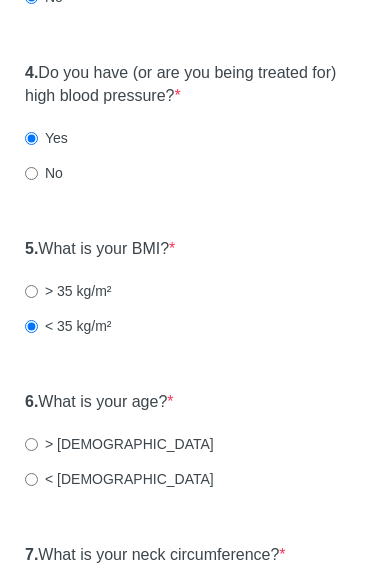 click on "> [DEMOGRAPHIC_DATA]" at bounding box center [119, 445] 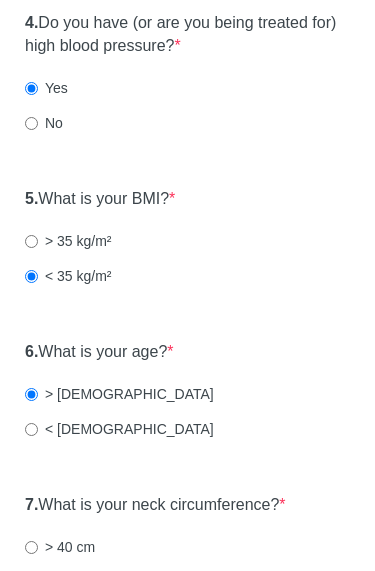 scroll, scrollTop: 771, scrollLeft: 0, axis: vertical 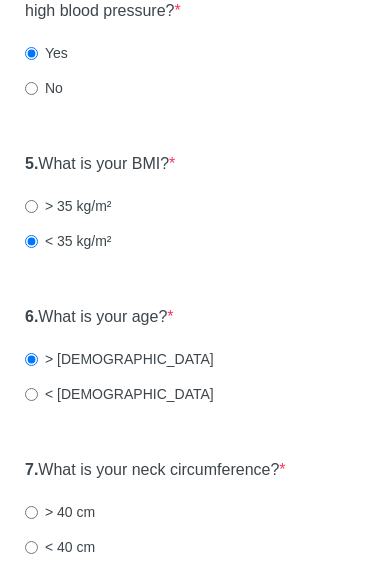click on "< 40 cm" at bounding box center (31, 548) 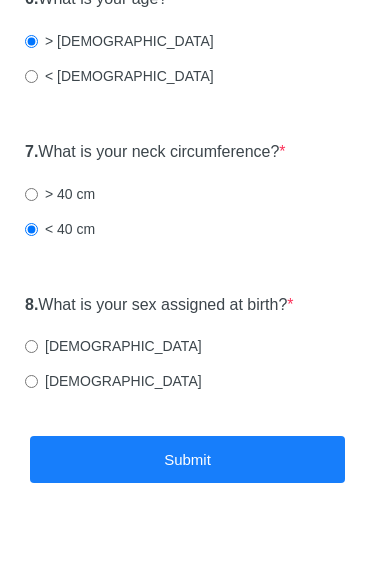 scroll, scrollTop: 1112, scrollLeft: 0, axis: vertical 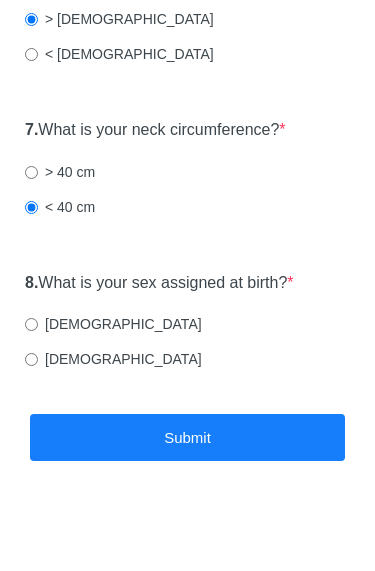 click on "[DEMOGRAPHIC_DATA]" at bounding box center (31, 359) 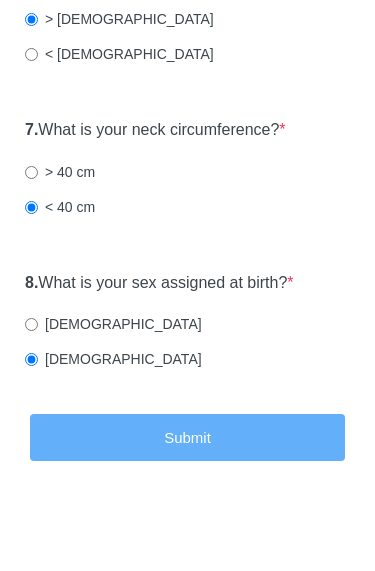 click on "Submit" at bounding box center [187, 437] 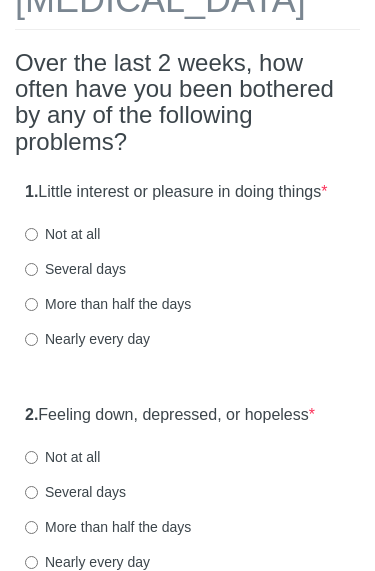 scroll, scrollTop: 146, scrollLeft: 0, axis: vertical 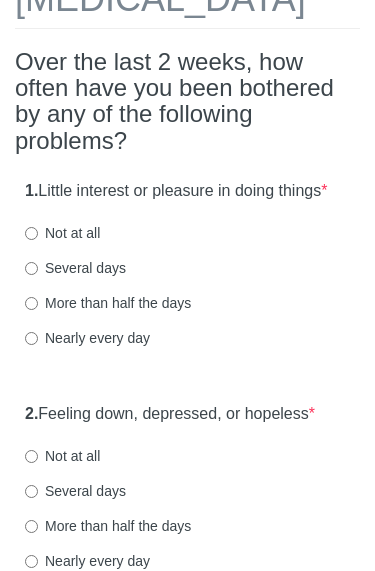 click on "Not at all" at bounding box center [31, 234] 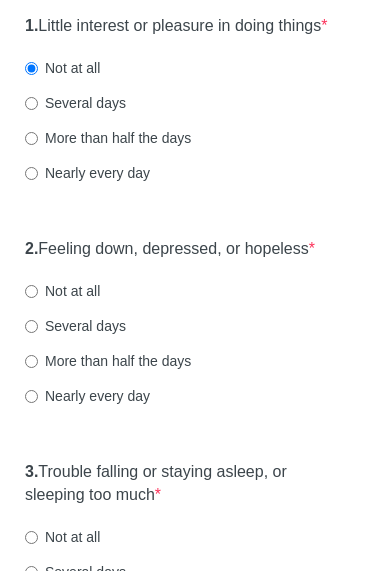 scroll, scrollTop: 312, scrollLeft: 0, axis: vertical 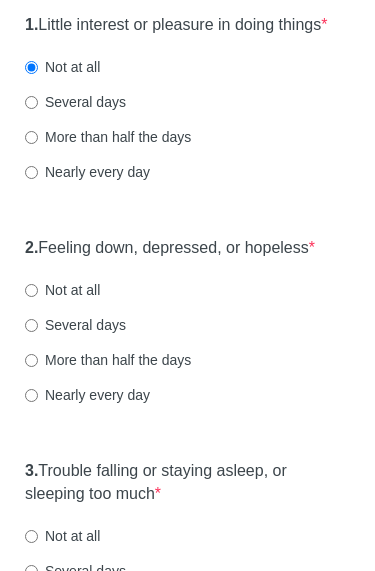 click on "Not at all" at bounding box center [31, 291] 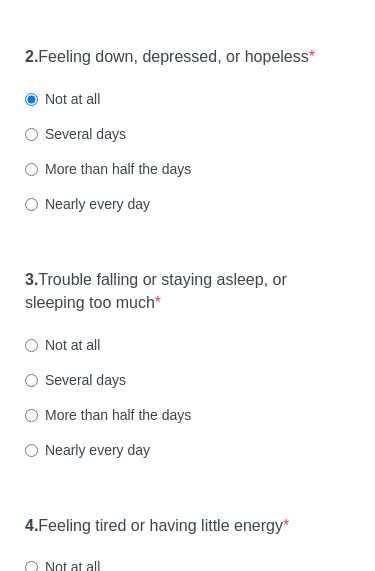 scroll, scrollTop: 504, scrollLeft: 0, axis: vertical 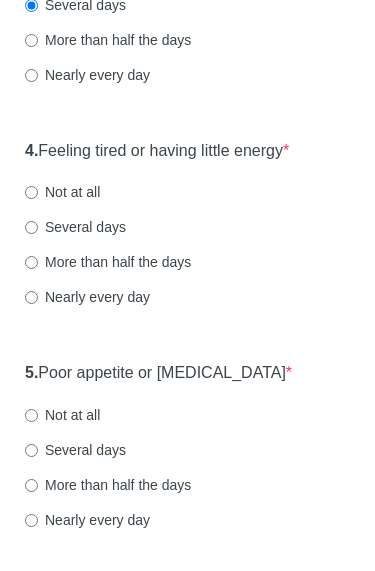 click on "More than half the days" at bounding box center (31, 262) 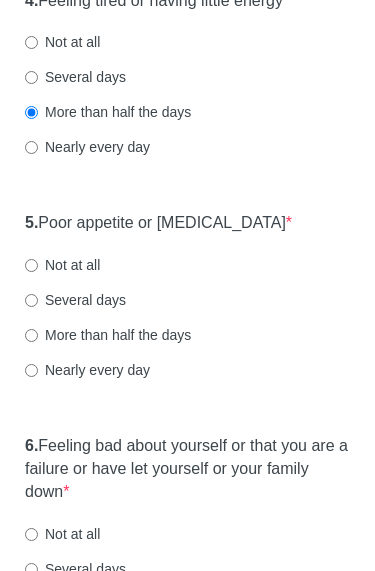 scroll, scrollTop: 1029, scrollLeft: 0, axis: vertical 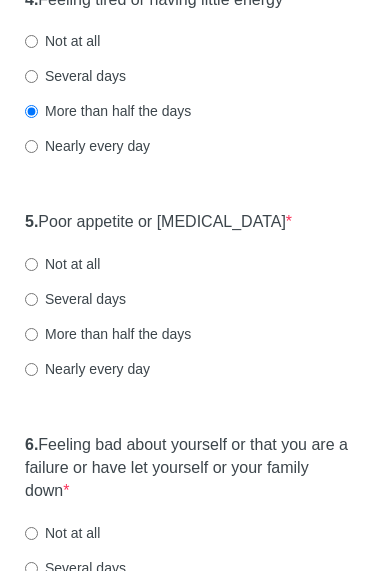click on "More than half the days" at bounding box center [108, 335] 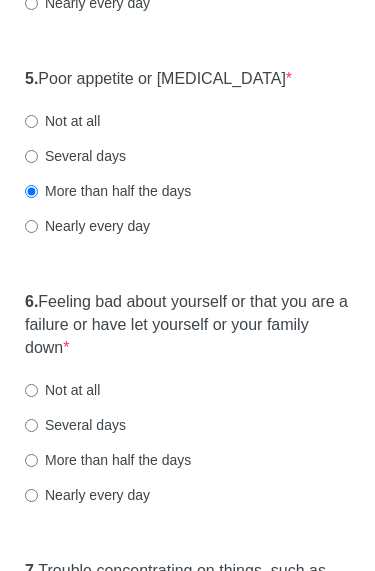 scroll, scrollTop: 1173, scrollLeft: 0, axis: vertical 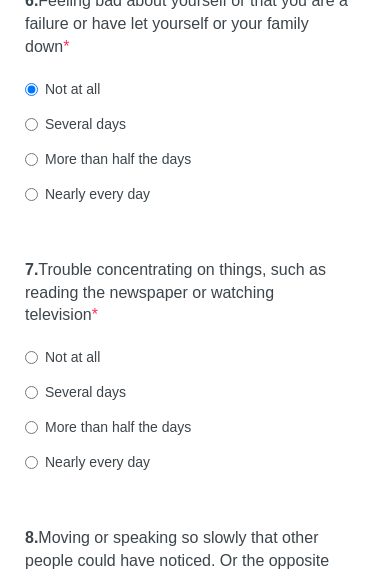 click on "7.  Trouble concentrating on things, such as reading the newspaper or watching television  * Not at all Several days More than half the days Nearly every day" at bounding box center (187, 376) 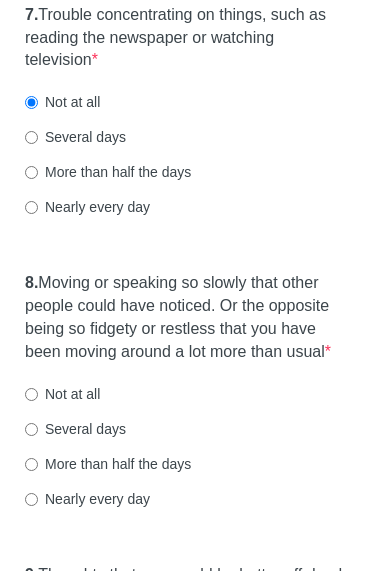scroll, scrollTop: 1736, scrollLeft: 0, axis: vertical 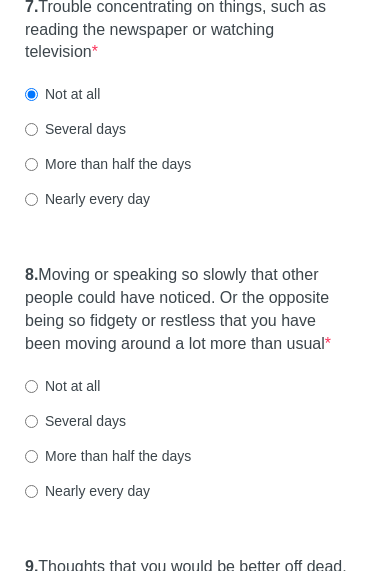 click on "Not at all" at bounding box center [31, 387] 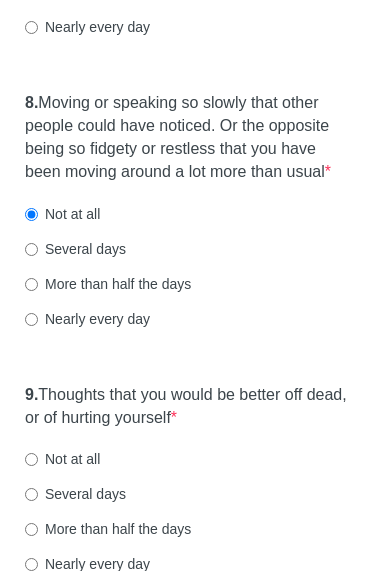 scroll, scrollTop: 2168, scrollLeft: 0, axis: vertical 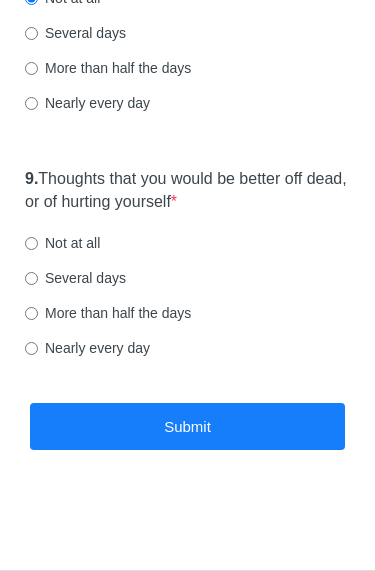 click on "Not at all" at bounding box center (31, 243) 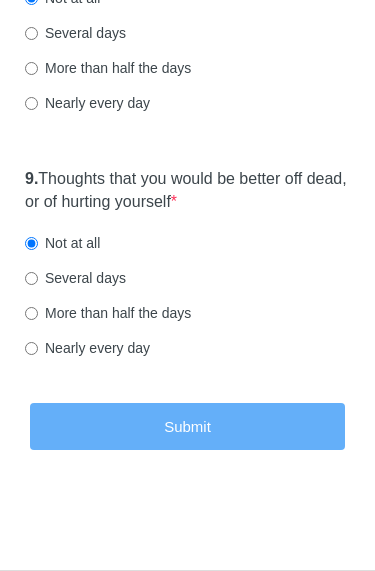 click on "Submit" at bounding box center [187, 426] 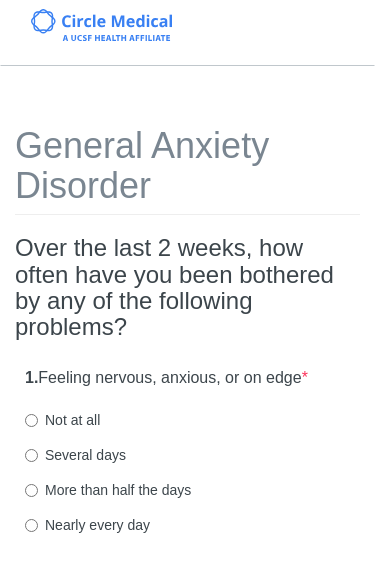 scroll, scrollTop: 0, scrollLeft: 0, axis: both 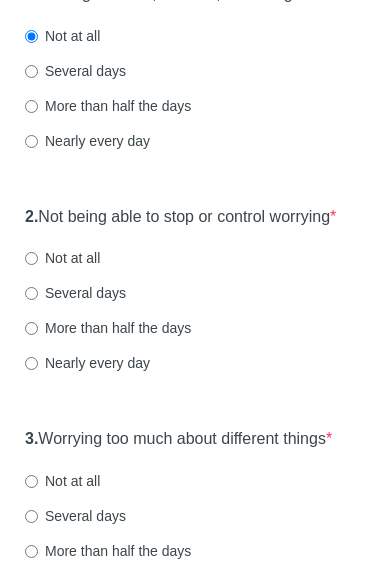 click on "Not at all" at bounding box center [31, 258] 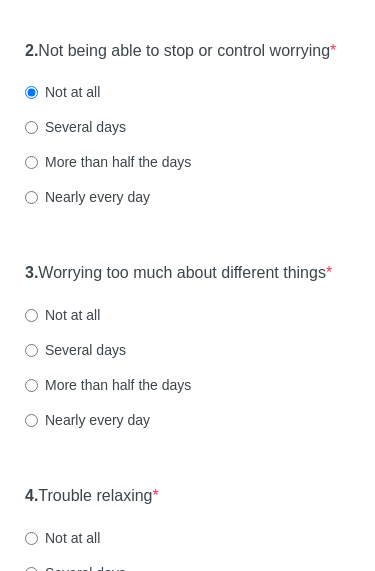 scroll, scrollTop: 550, scrollLeft: 0, axis: vertical 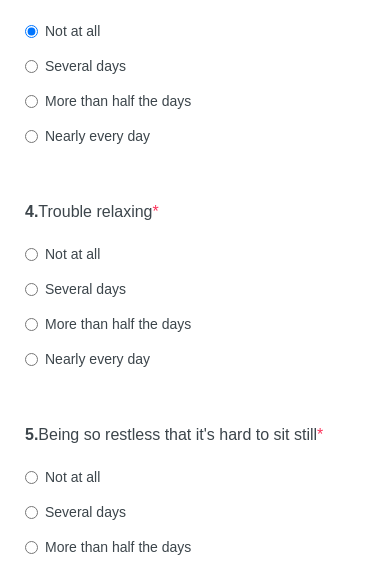 click on "Not at all" at bounding box center (31, 254) 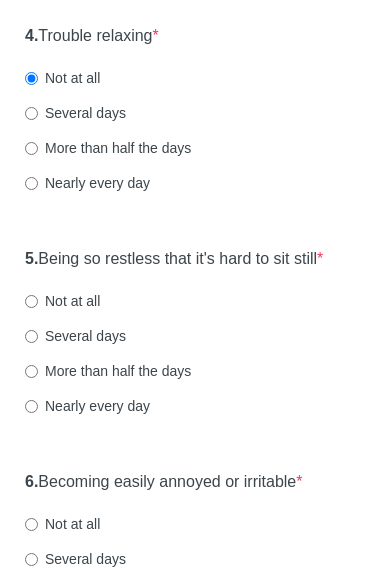 scroll, scrollTop: 1010, scrollLeft: 0, axis: vertical 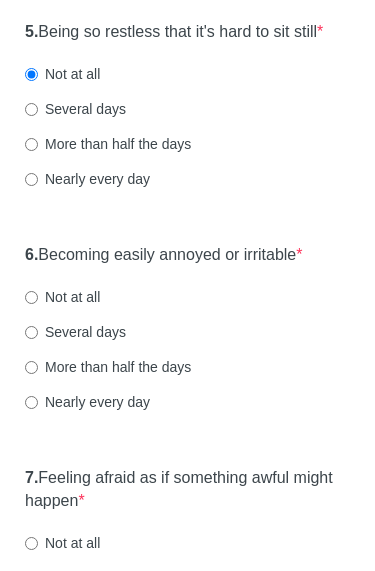 click on "Not at all" at bounding box center [31, 297] 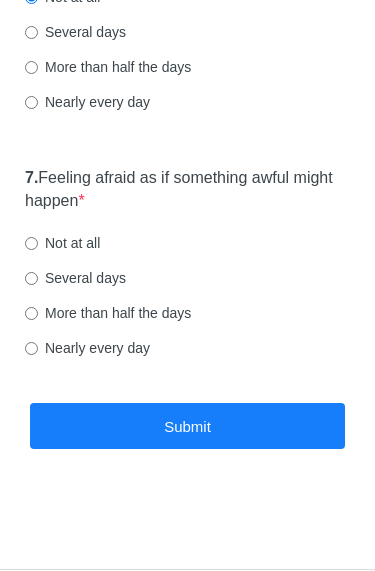 scroll, scrollTop: 1542, scrollLeft: 0, axis: vertical 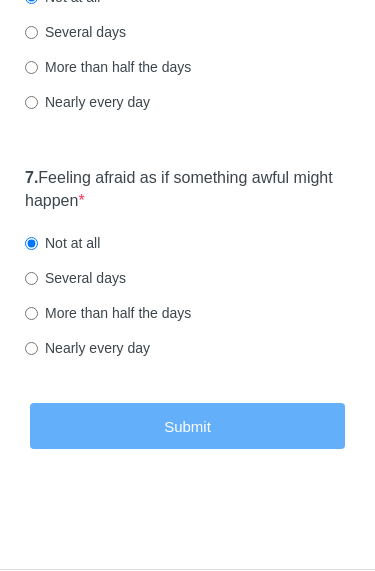 click on "Submit" at bounding box center (187, 427) 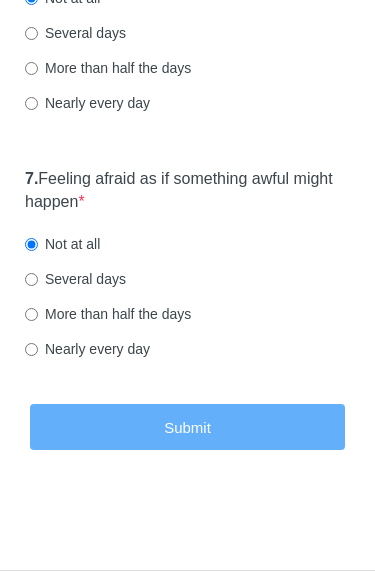 scroll, scrollTop: 0, scrollLeft: 0, axis: both 